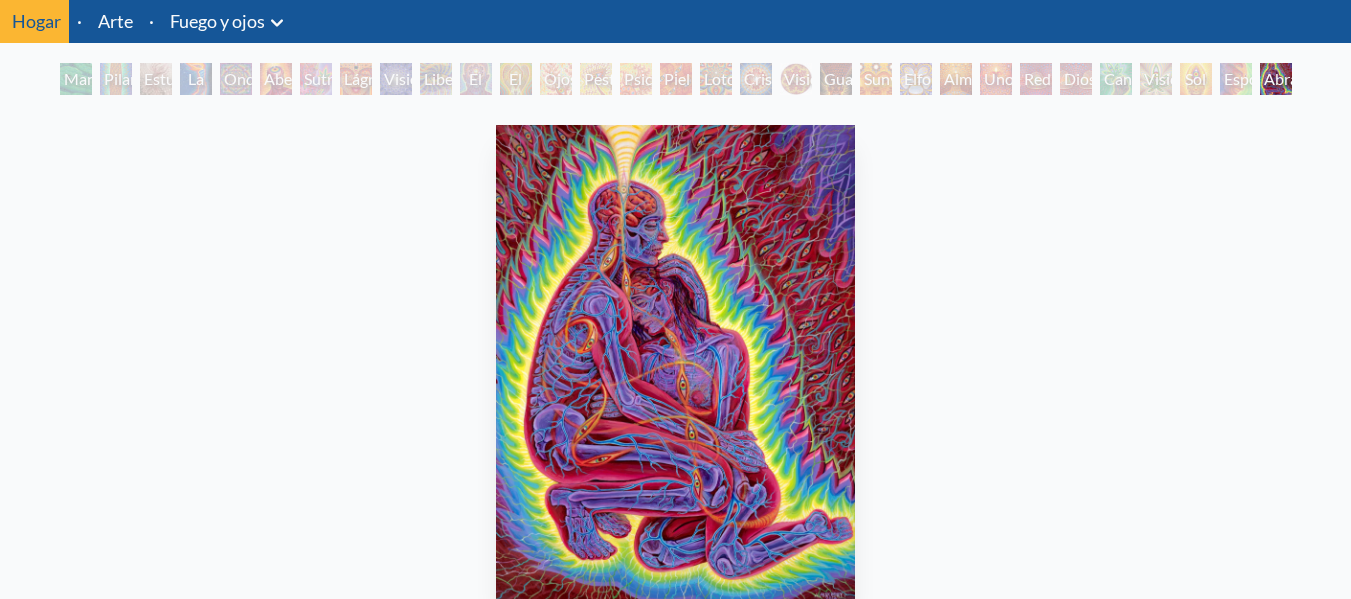 scroll, scrollTop: 100, scrollLeft: 0, axis: vertical 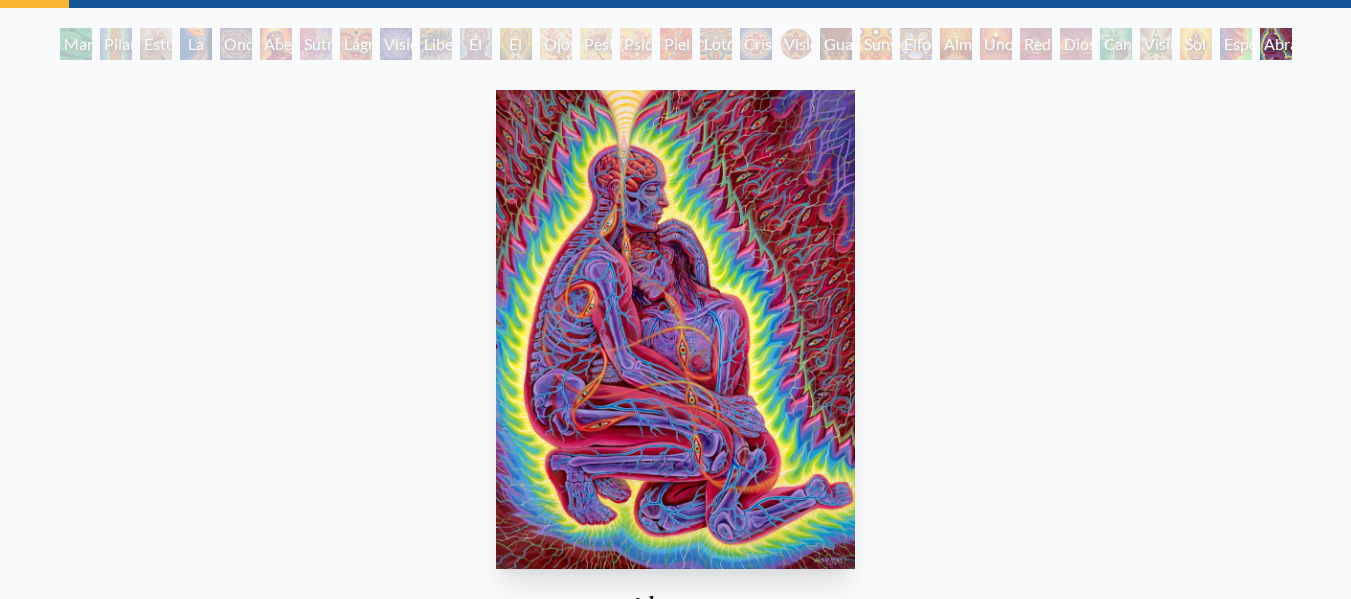 click on "Abrazo
2014, acrílico sobre lino, 30 x 40 pulgadas.
Visita la tienda CoSM" at bounding box center (675, 446) 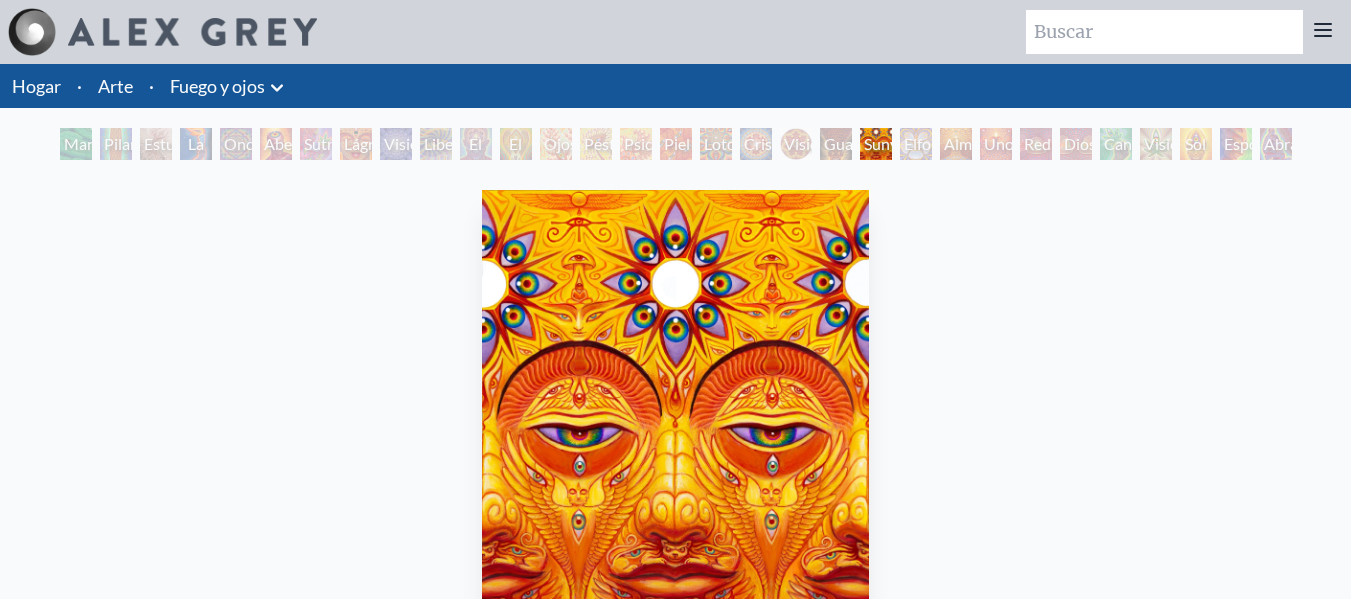 scroll, scrollTop: 0, scrollLeft: 0, axis: both 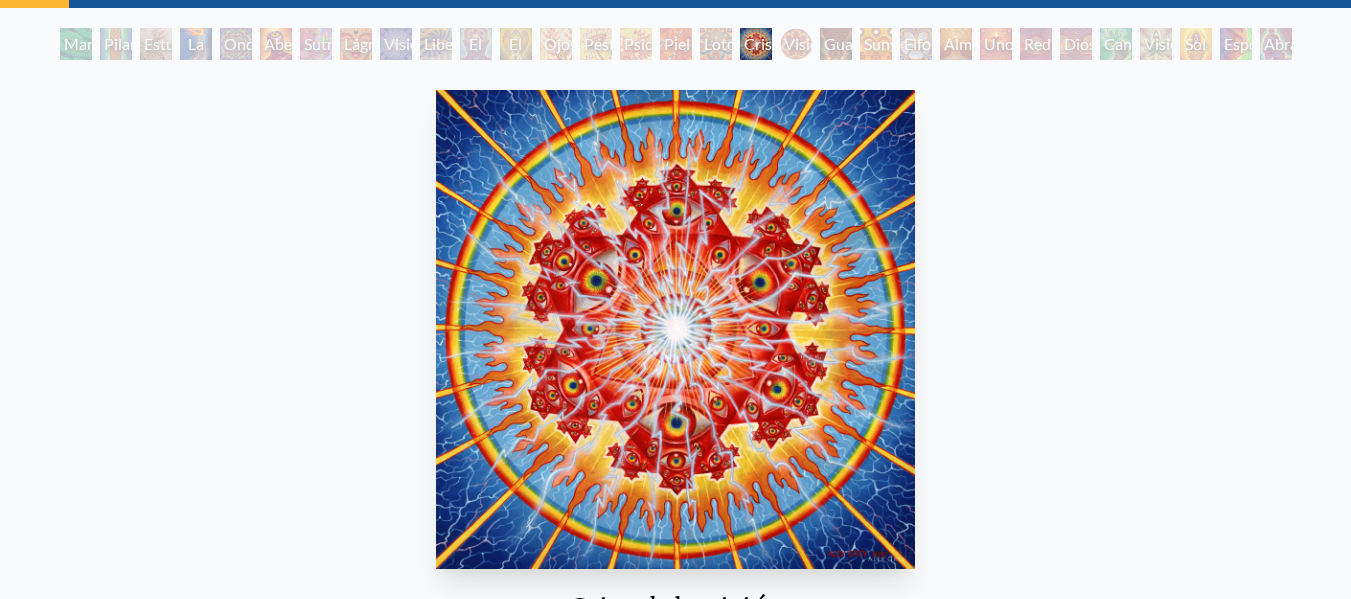 click on "Cristal de visión
[YEAR], óleo sobre madera, 16 x 16 pulgadas.
Visita la tienda CoSM
¡Ahorra! Vision Crystal Tondo - Juego de paraguas" at bounding box center [675, 670] 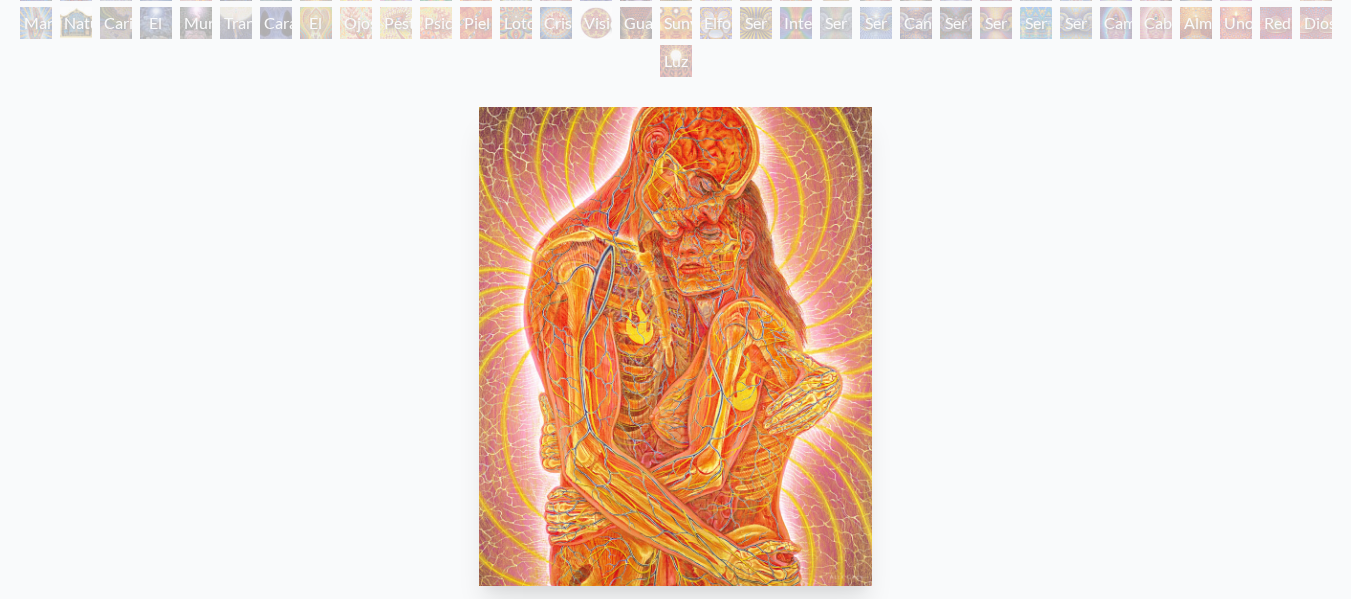 scroll, scrollTop: 200, scrollLeft: 0, axis: vertical 